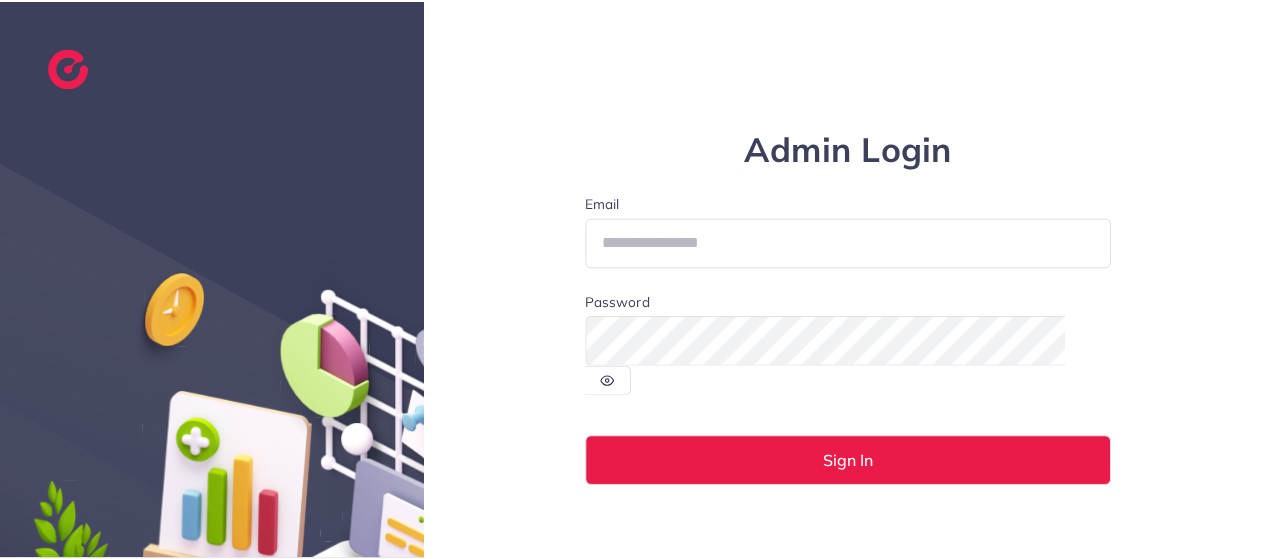 scroll, scrollTop: 0, scrollLeft: 0, axis: both 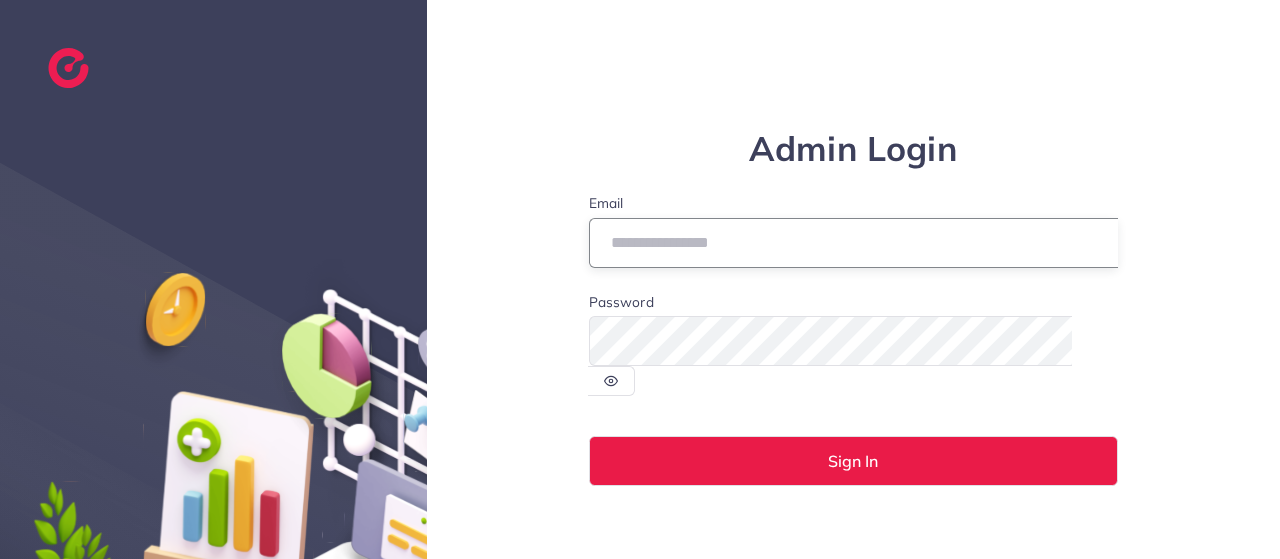 click on "Email" at bounding box center (854, 243) 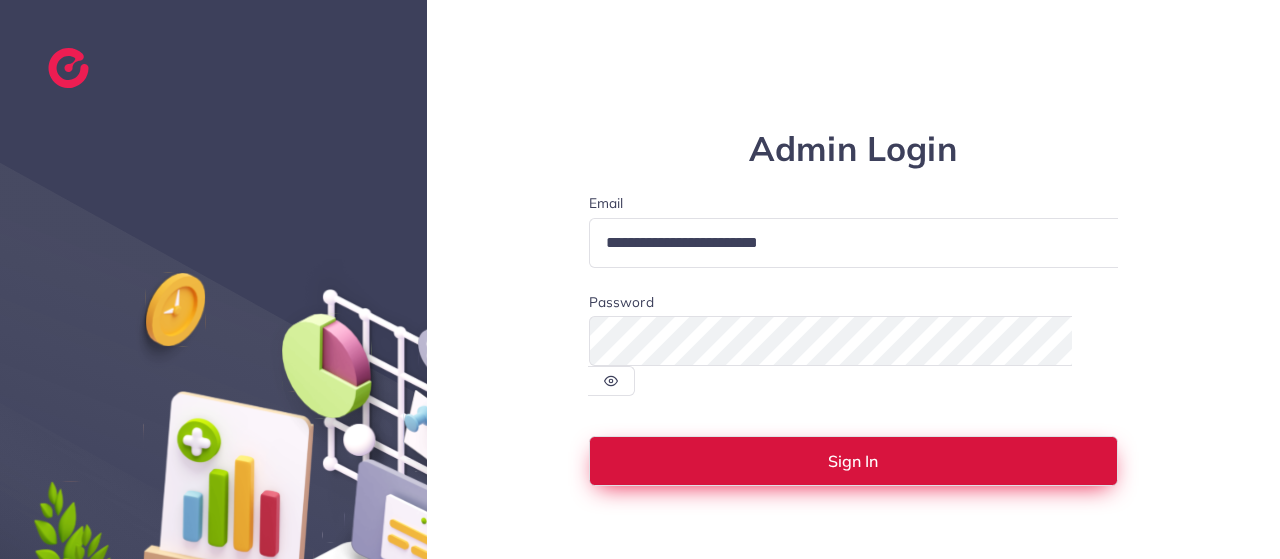 click on "Sign In" at bounding box center [854, 461] 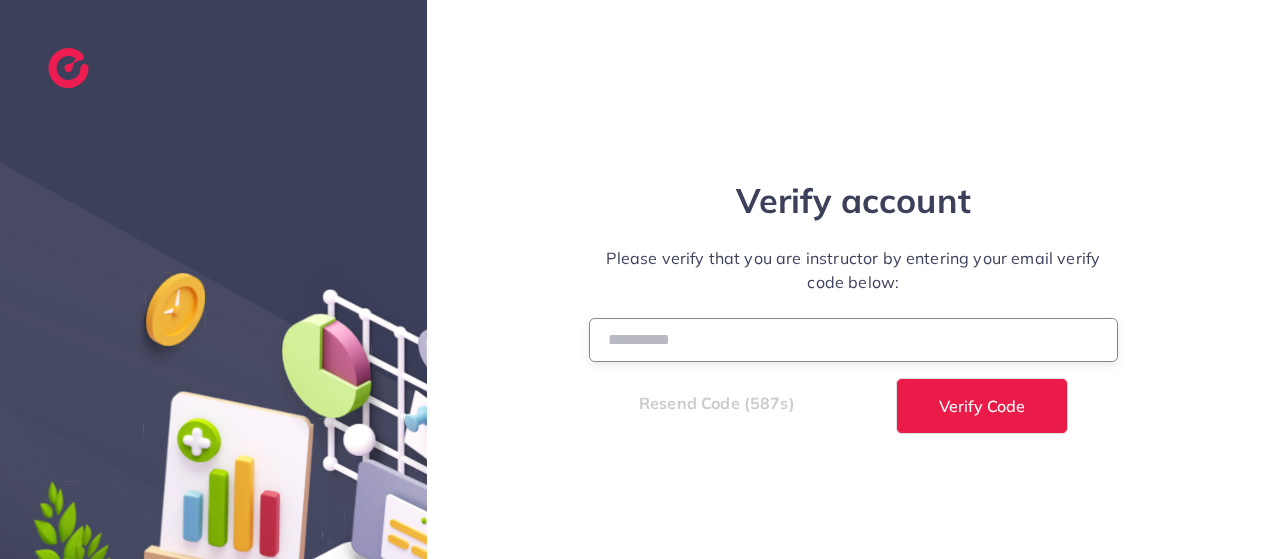 paste on "******" 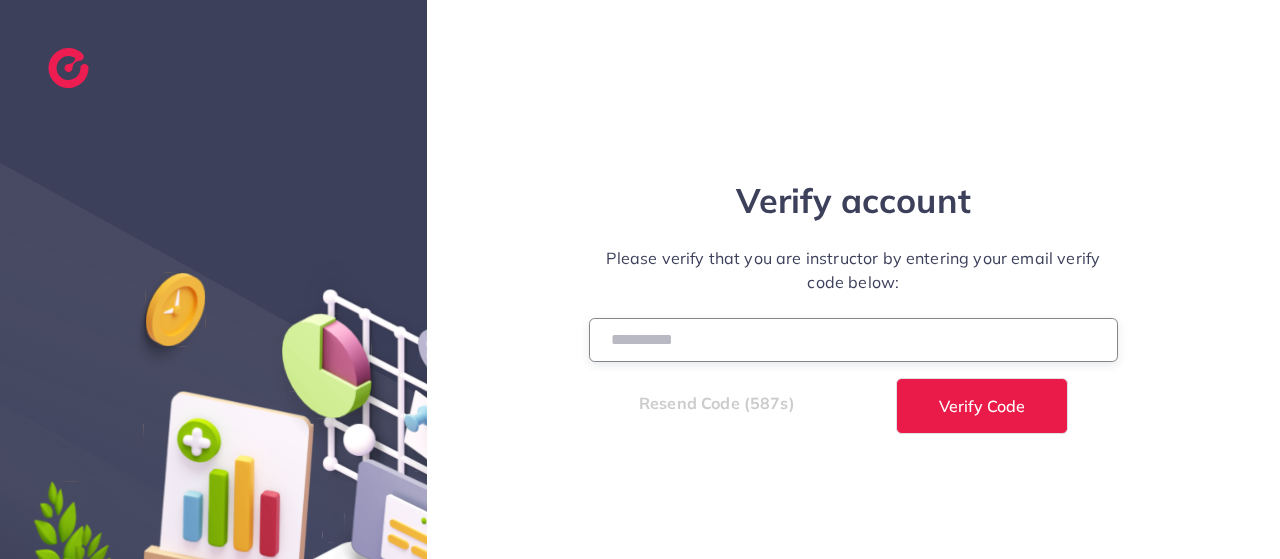 click at bounding box center (854, 339) 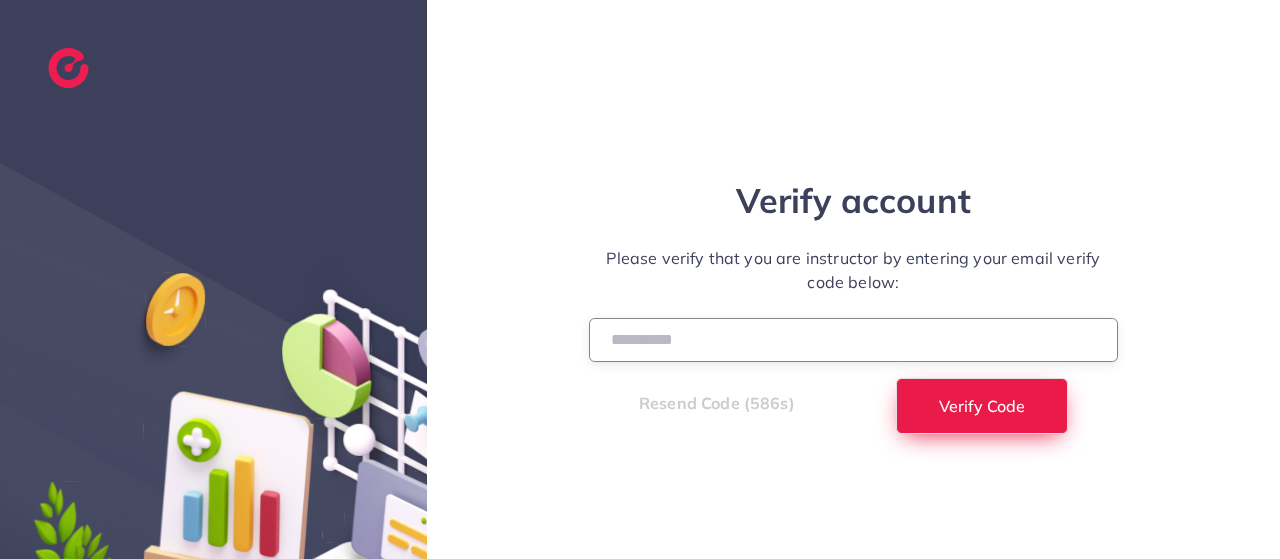 type on "******" 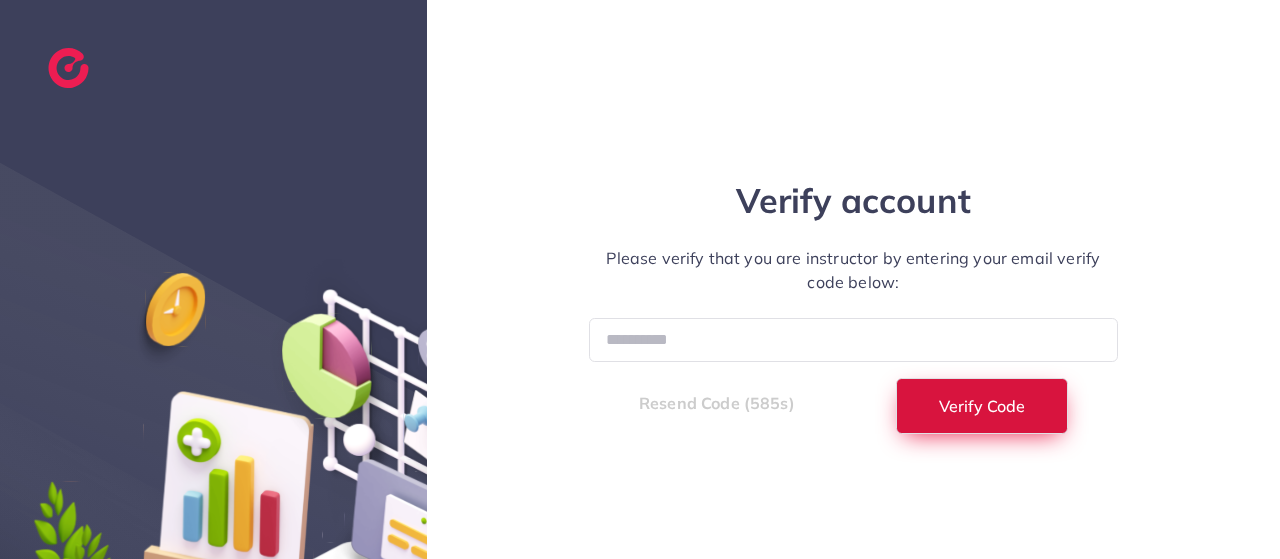 click on "Verify Code" at bounding box center [982, 406] 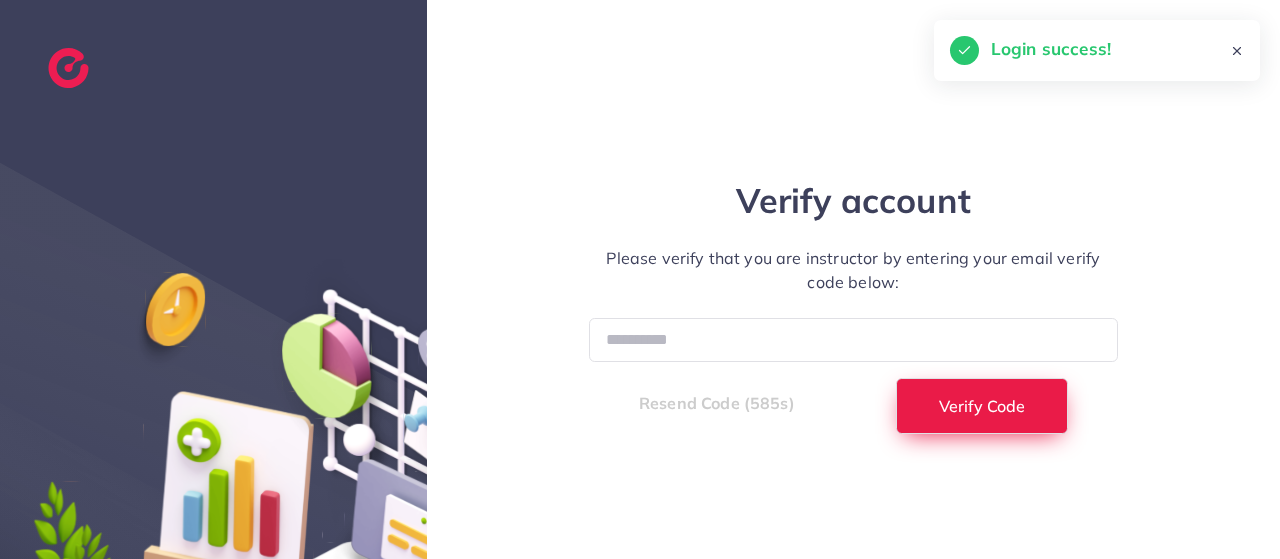 select on "*" 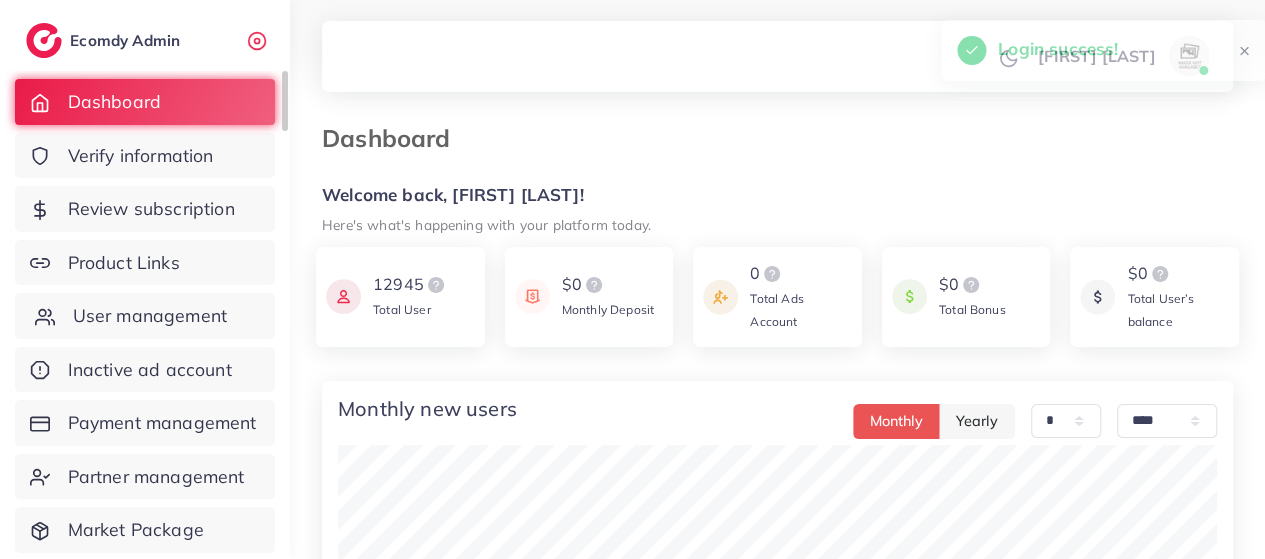 click on "User management" at bounding box center (150, 316) 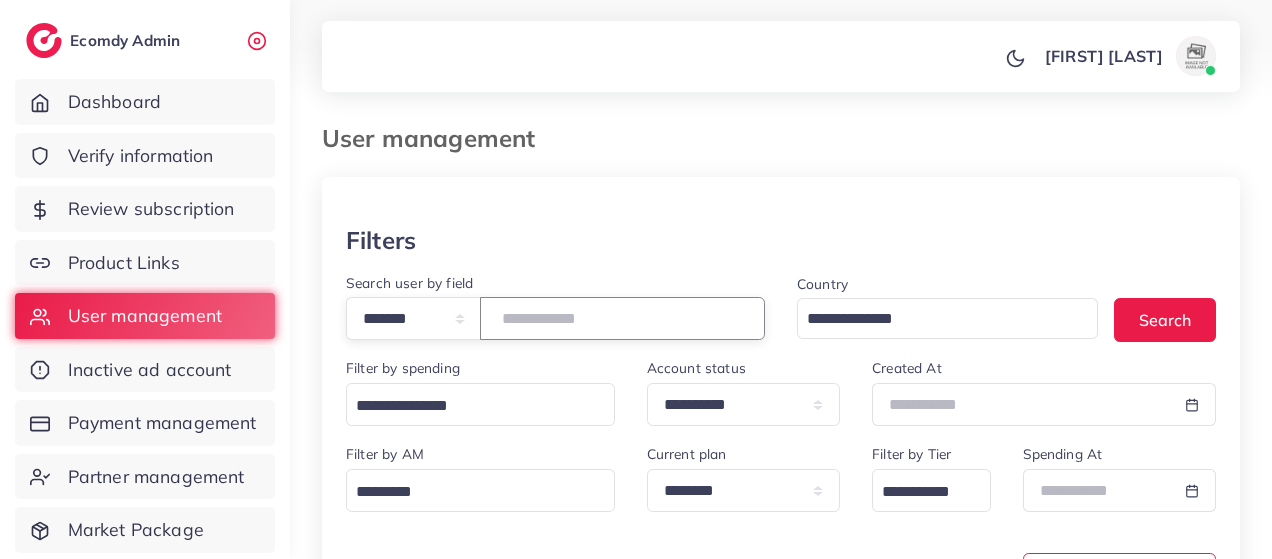 click at bounding box center (622, 318) 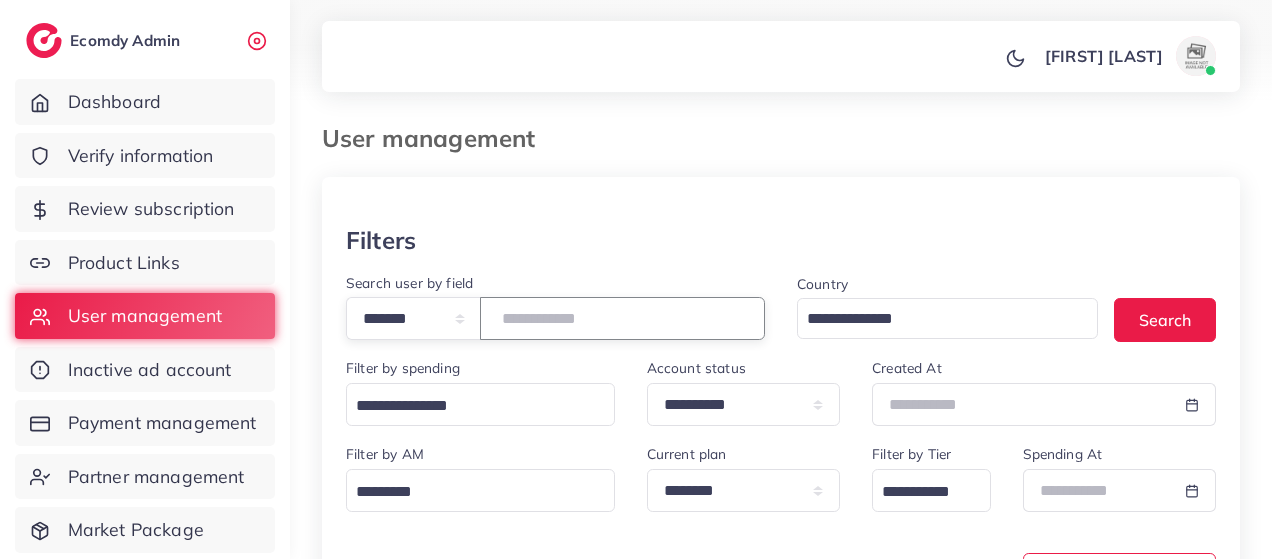 paste on "*******" 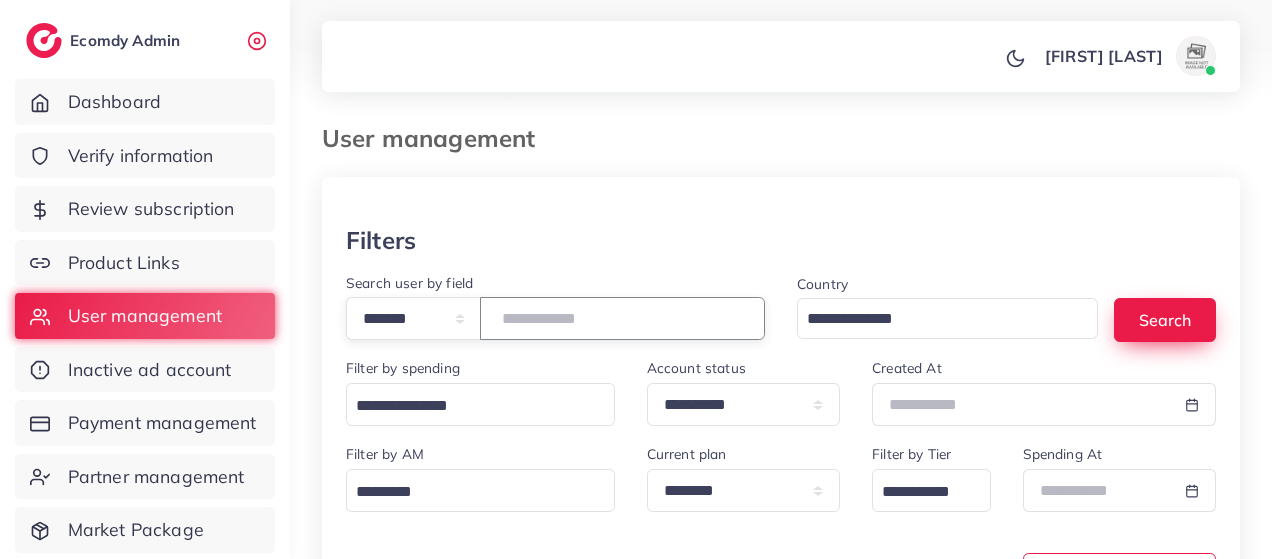 type on "*******" 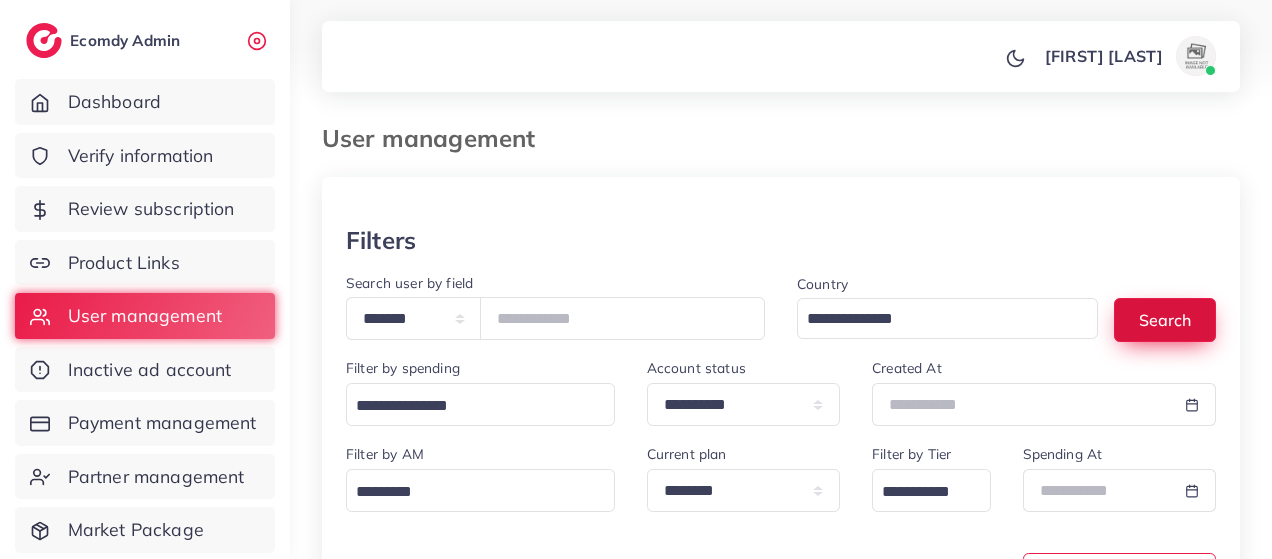 click on "Search" at bounding box center (1165, 319) 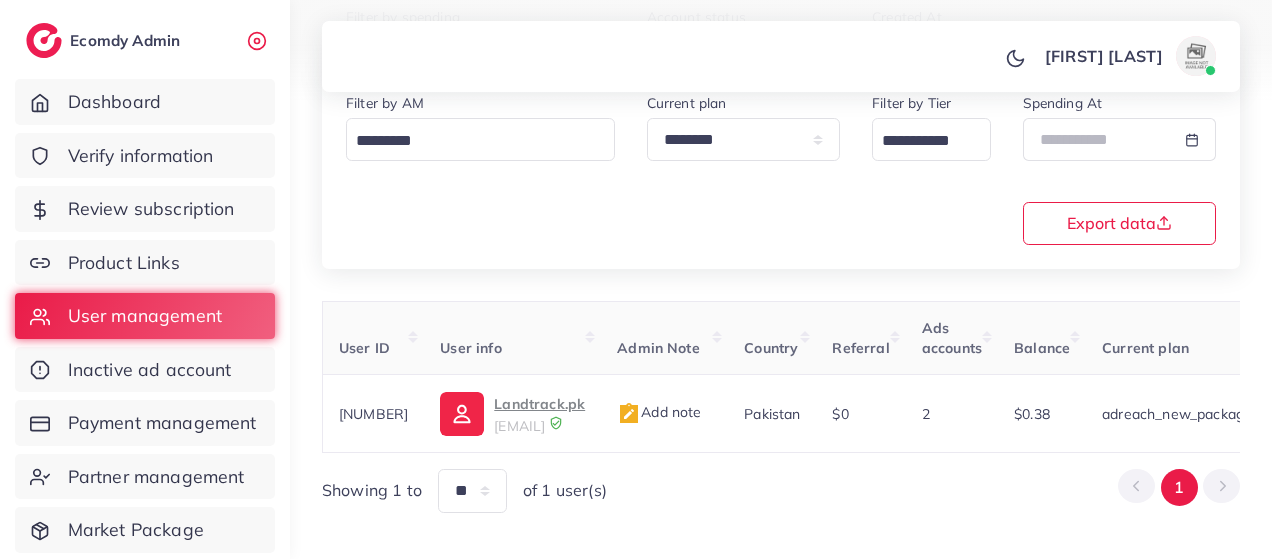 scroll, scrollTop: 353, scrollLeft: 0, axis: vertical 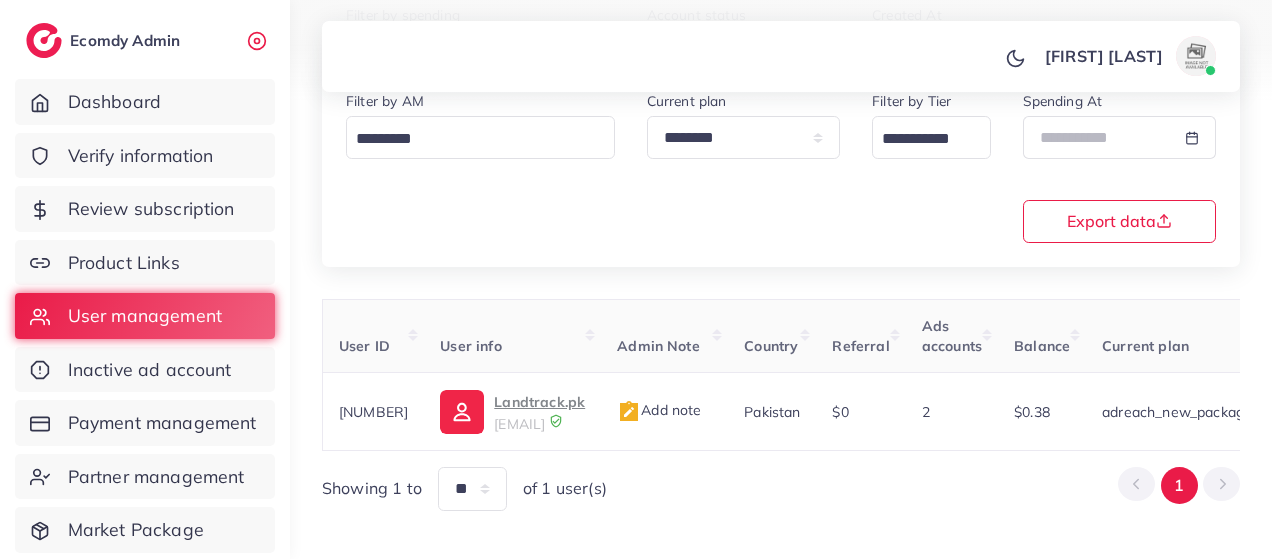 type 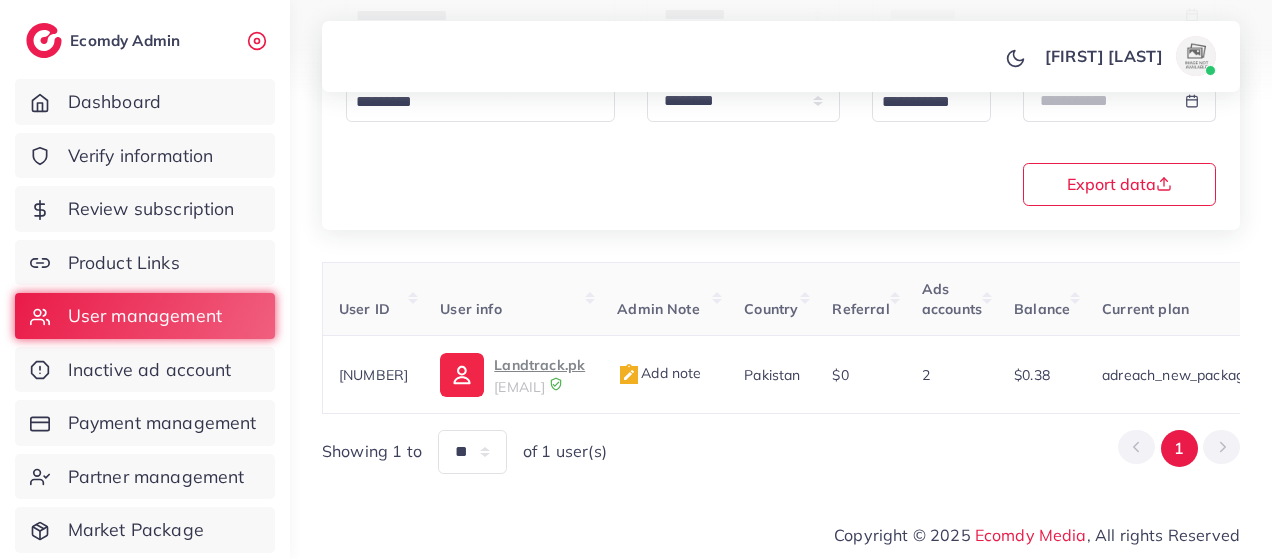scroll, scrollTop: 398, scrollLeft: 0, axis: vertical 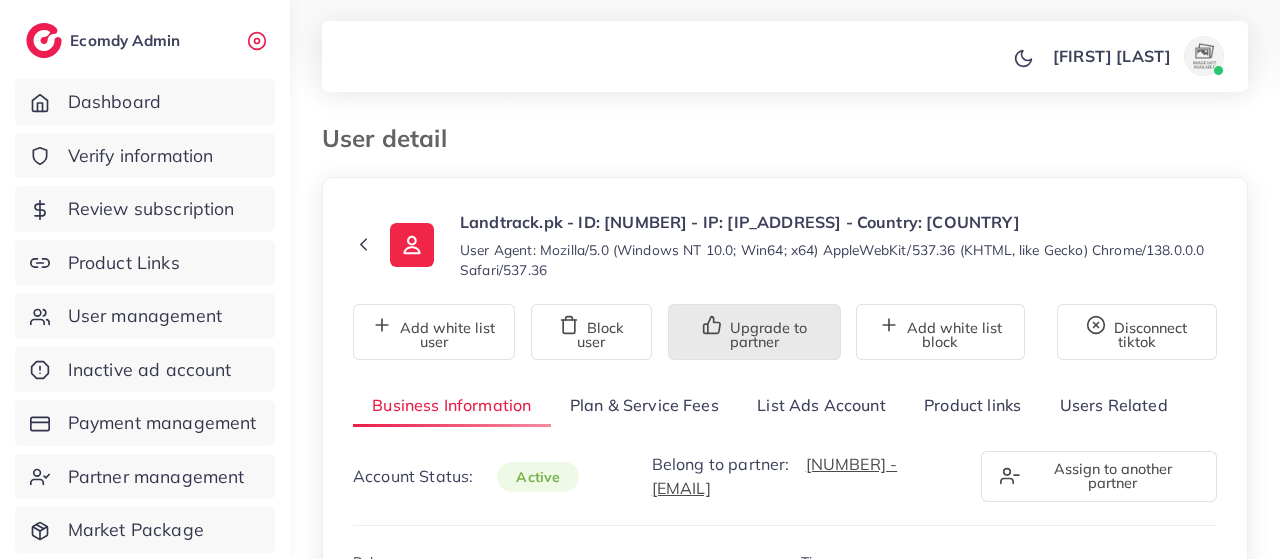 type on "*******" 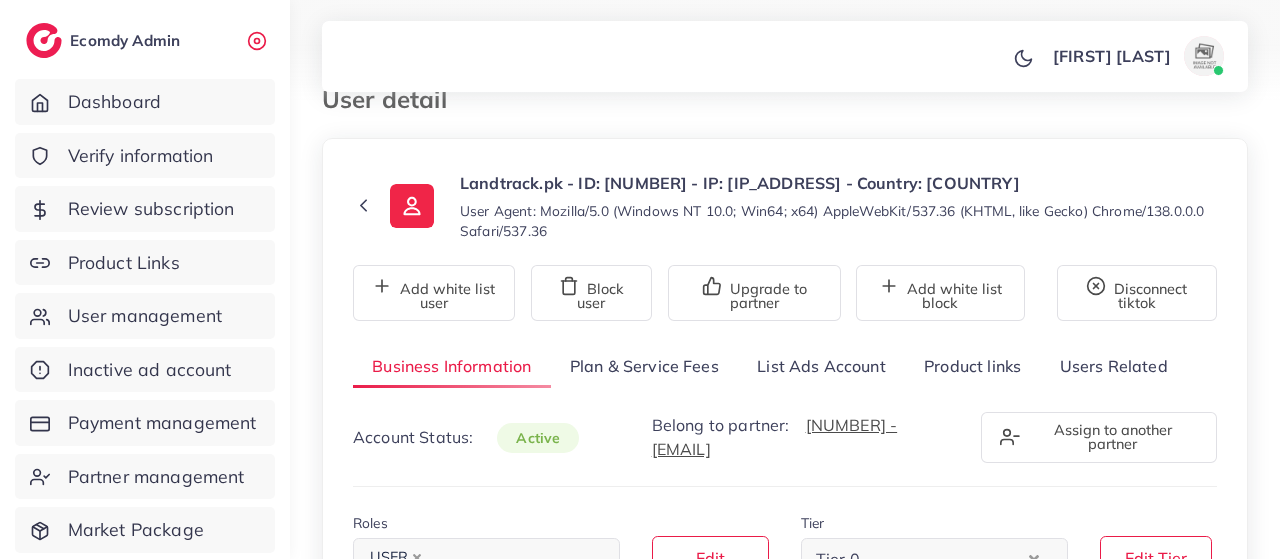 scroll, scrollTop: 0, scrollLeft: 0, axis: both 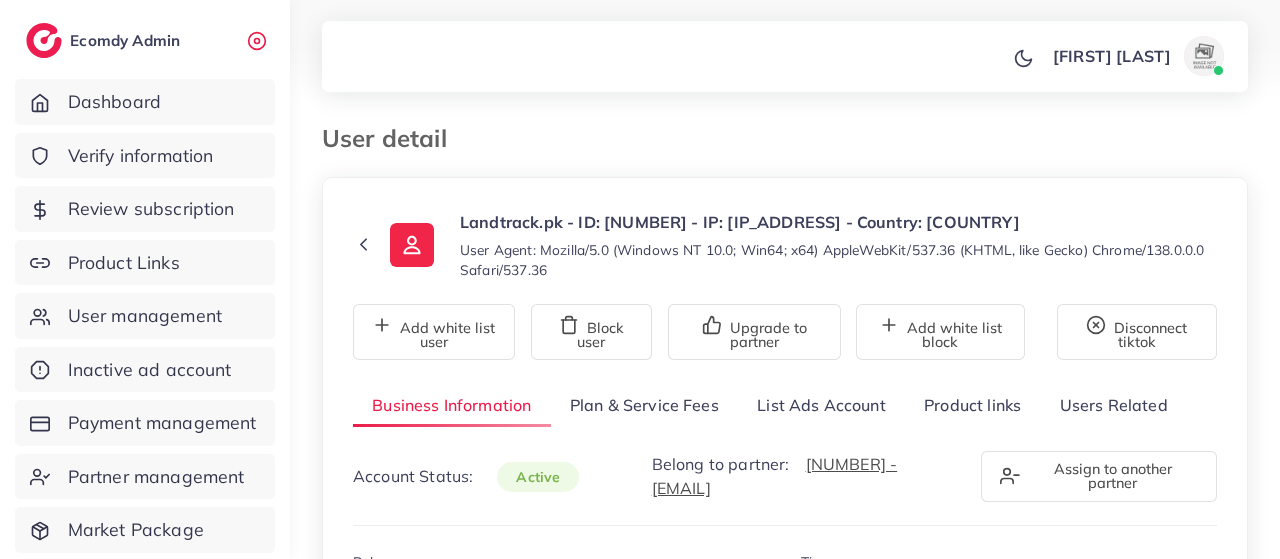 click on "List Ads Account" at bounding box center [821, 405] 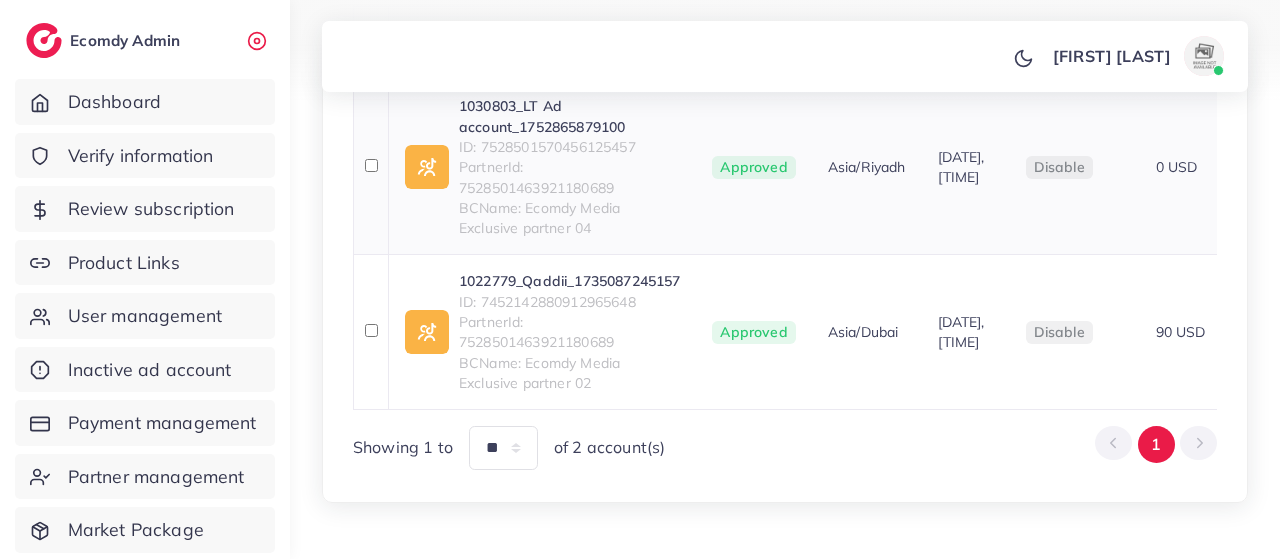 scroll, scrollTop: 533, scrollLeft: 0, axis: vertical 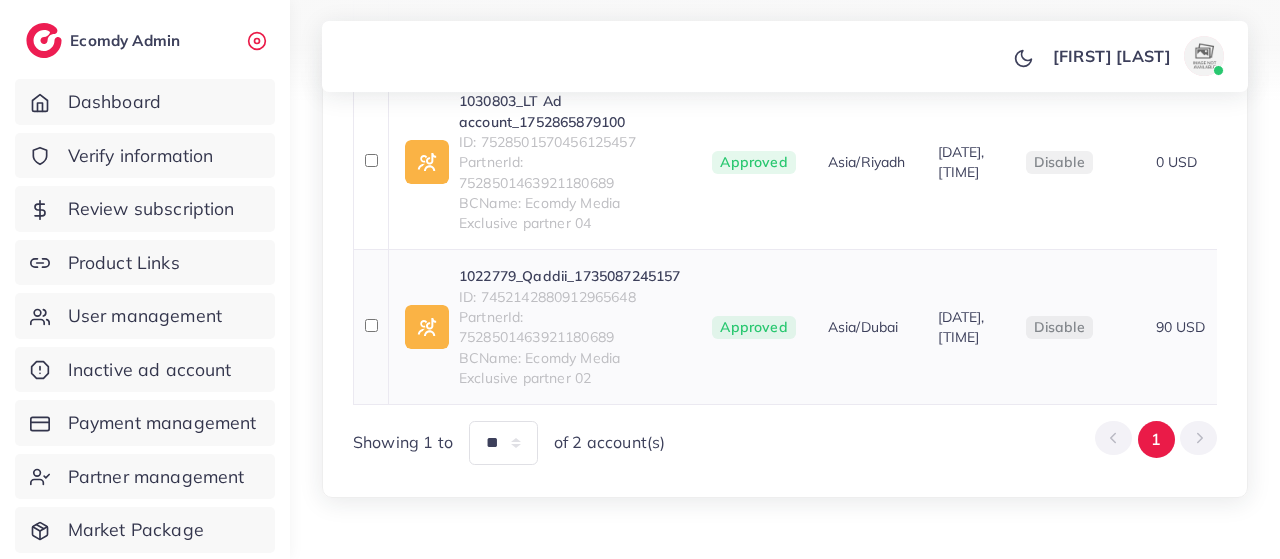 click on "1022779_Qaddii_1735087245157" at bounding box center (569, 276) 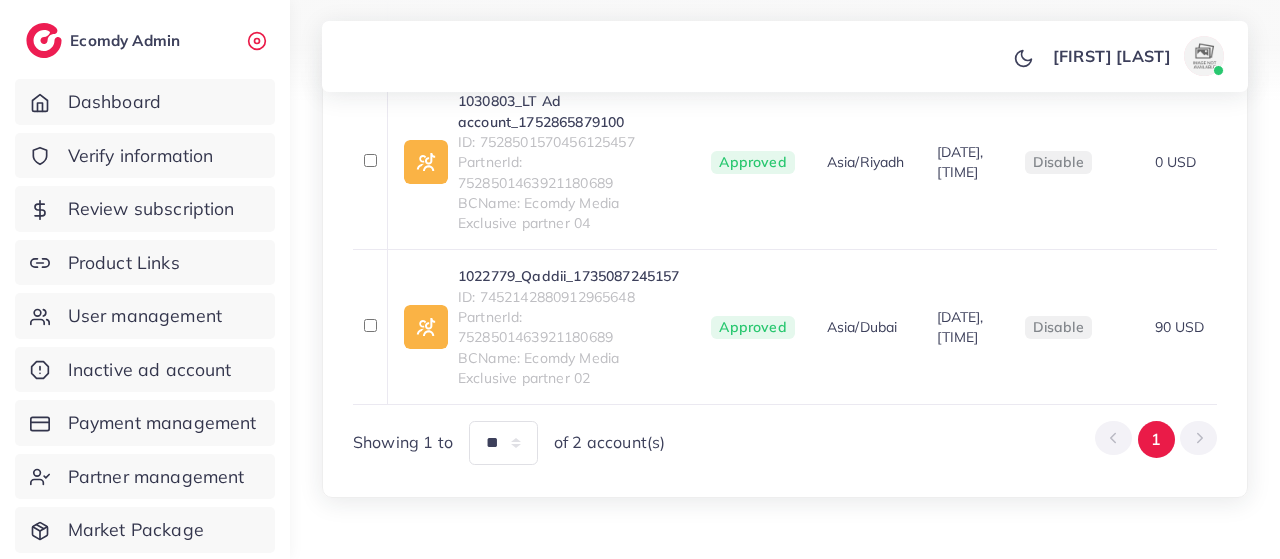 scroll, scrollTop: 0, scrollLeft: 0, axis: both 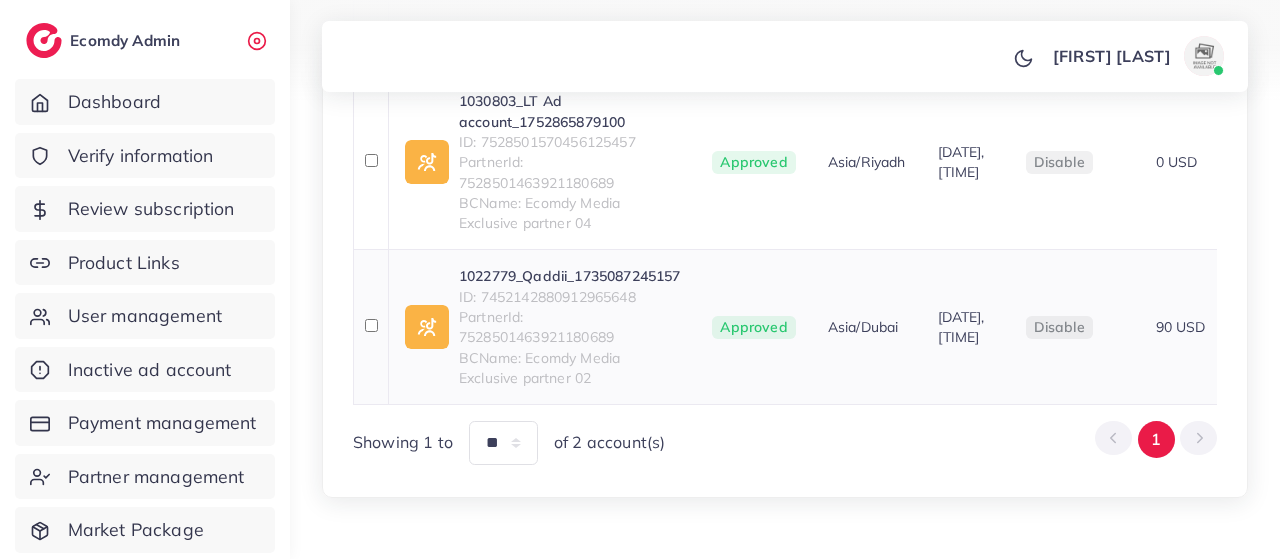click on "ID: 7452142880912965648" at bounding box center (569, 297) 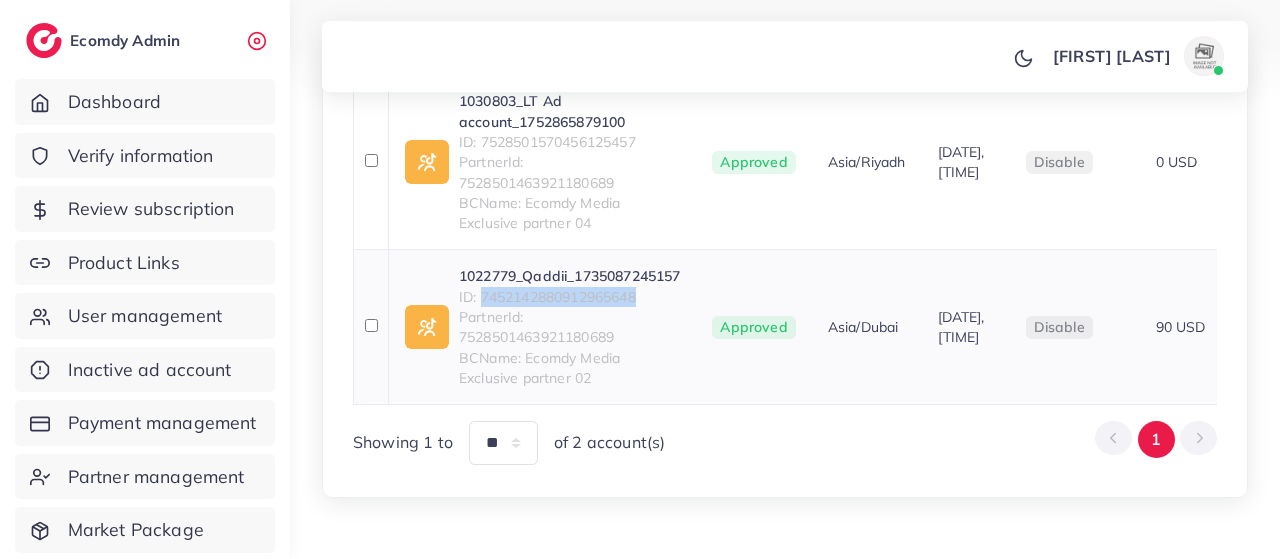 click on "ID: 7452142880912965648" at bounding box center [569, 297] 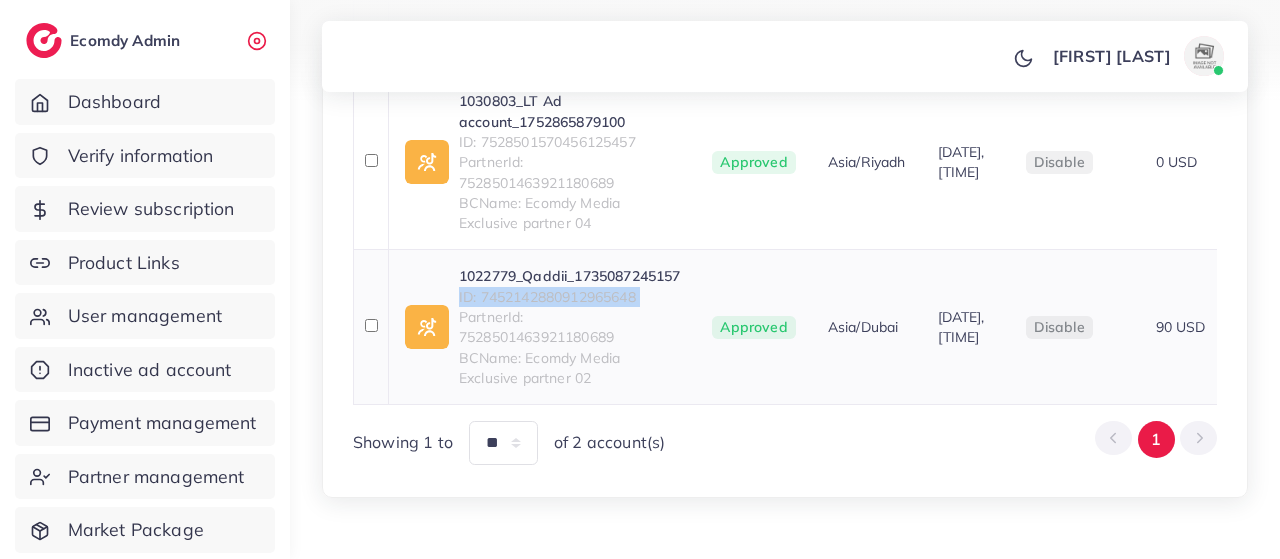 click on "ID: 7452142880912965648" at bounding box center [569, 297] 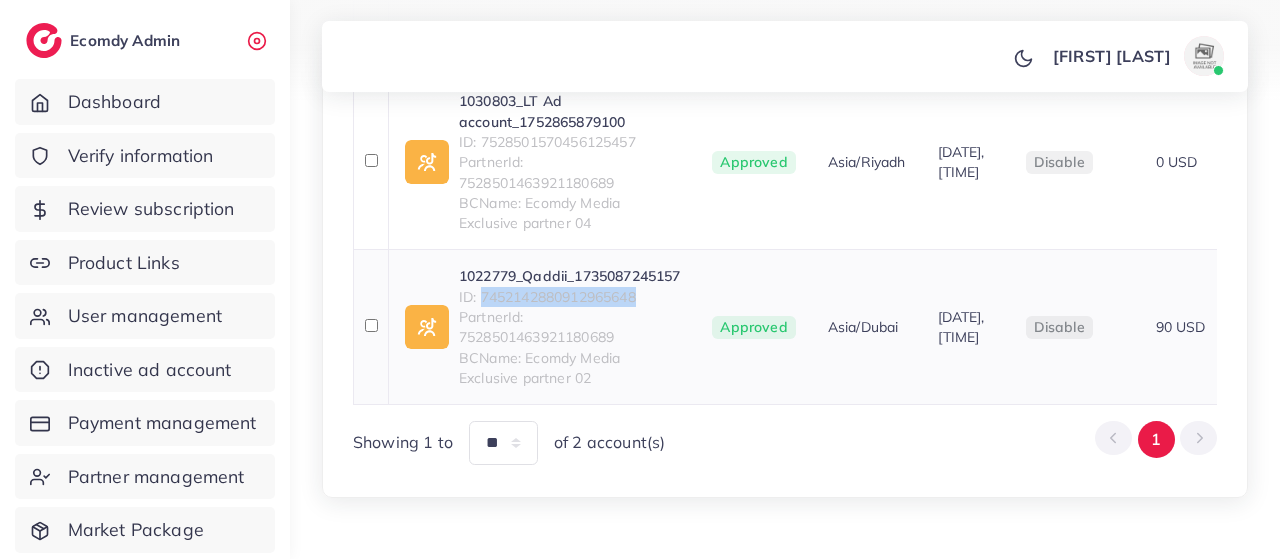 click on "ID: 7452142880912965648" at bounding box center [569, 297] 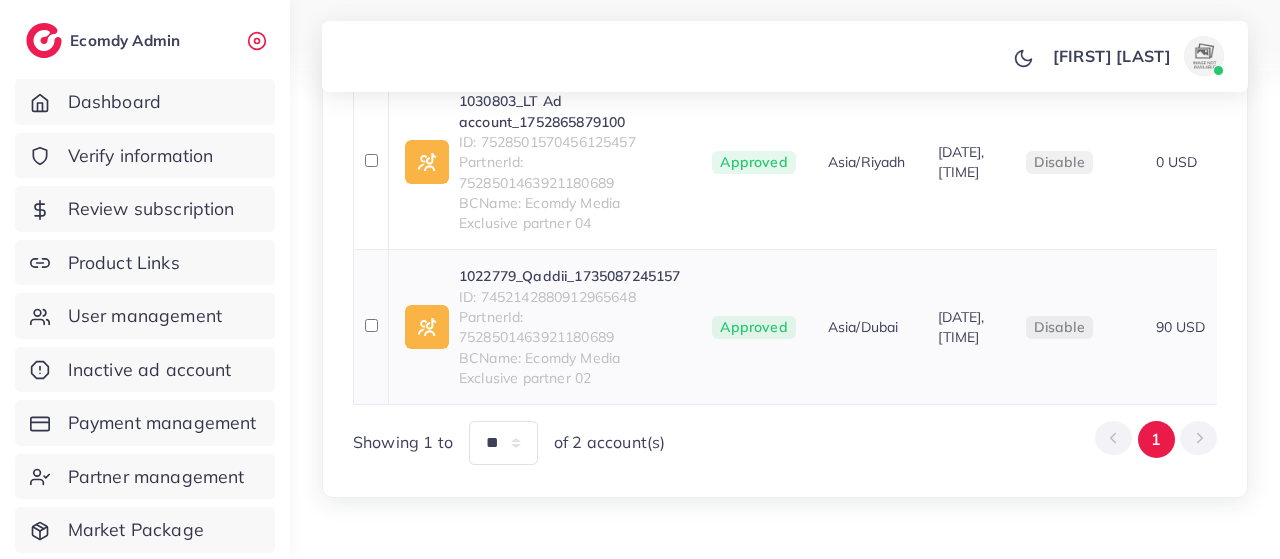click on "Approved" at bounding box center (753, 327) 